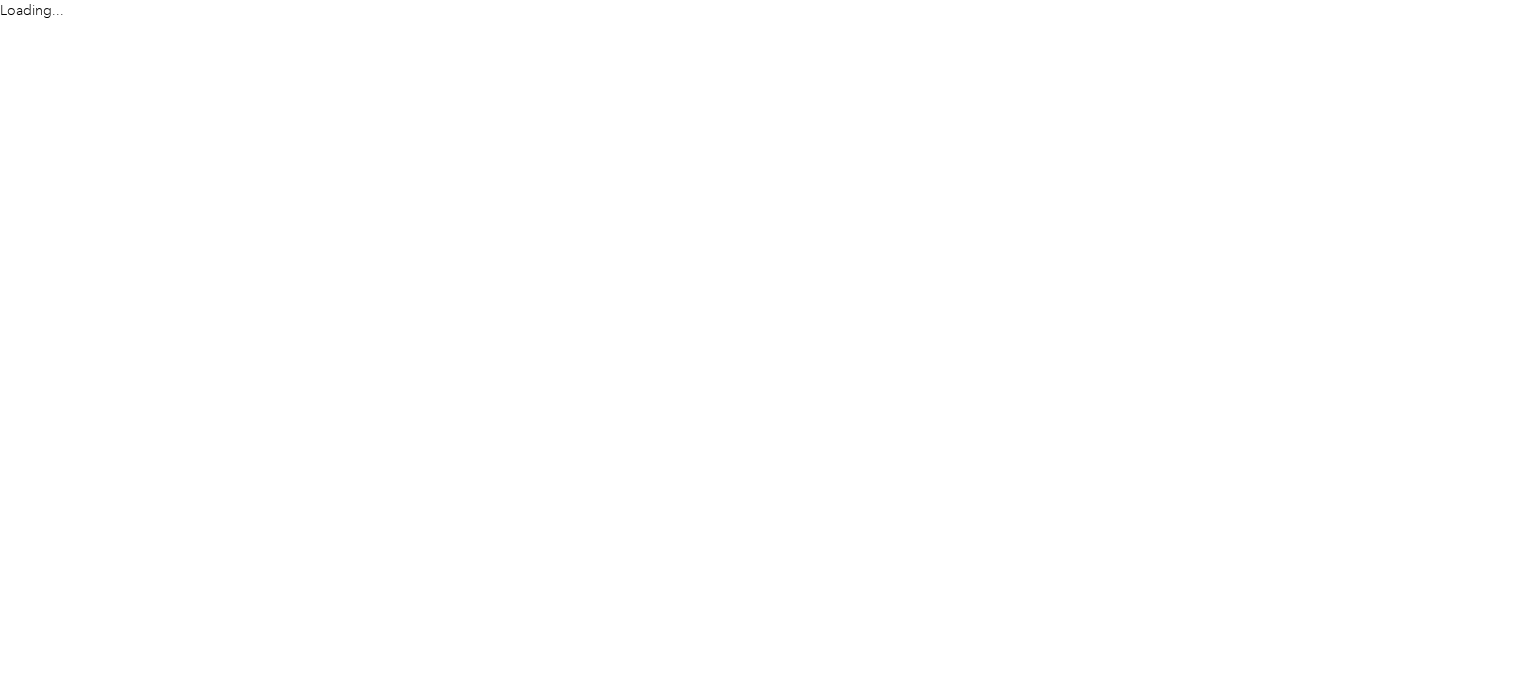 scroll, scrollTop: 0, scrollLeft: 0, axis: both 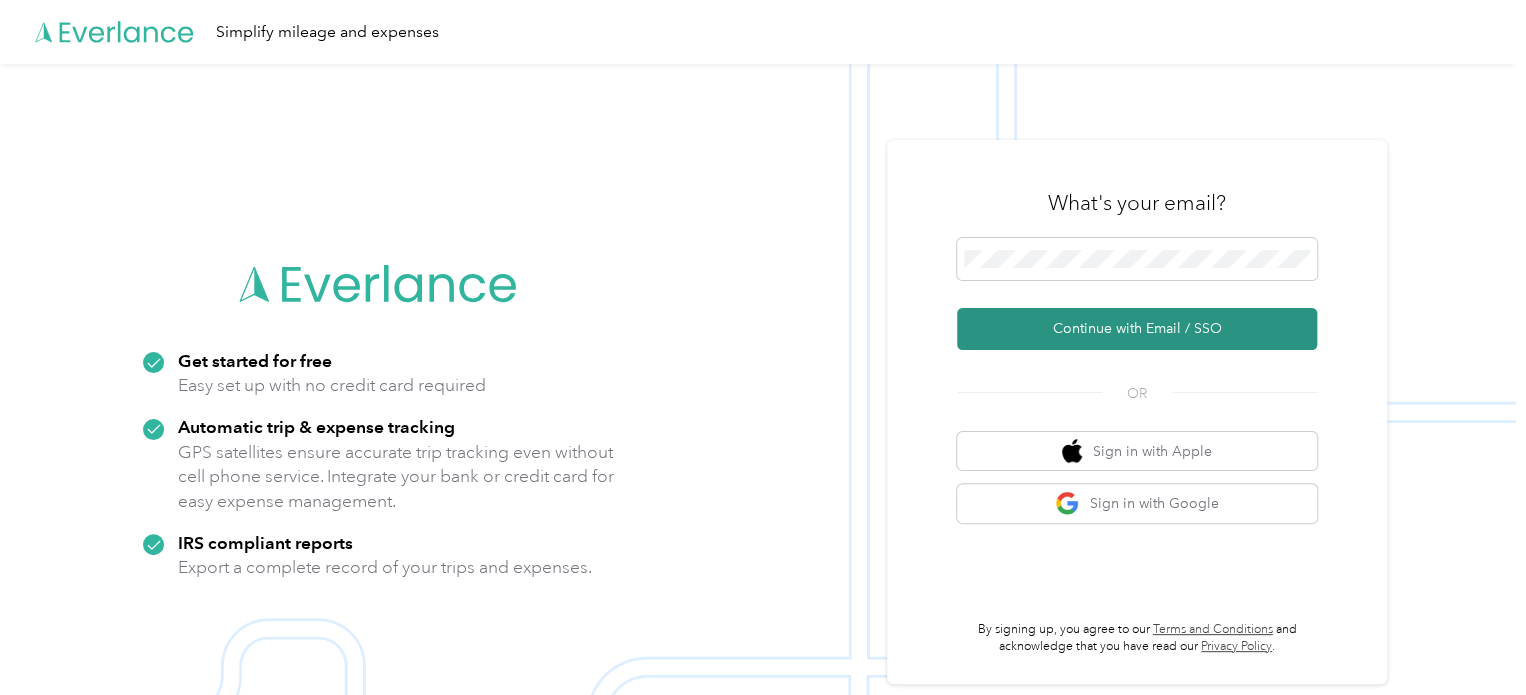 click on "Continue with Email / SSO" at bounding box center (1137, 329) 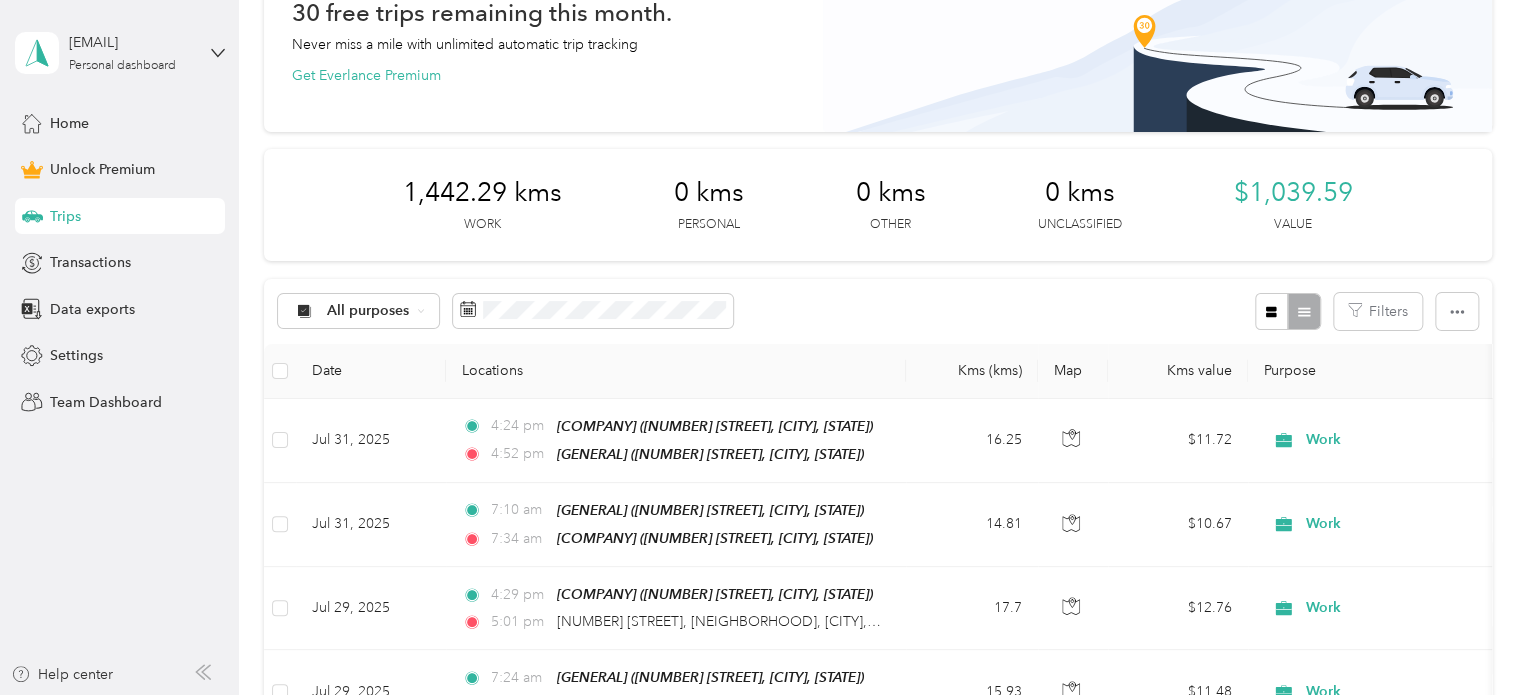 scroll, scrollTop: 124, scrollLeft: 0, axis: vertical 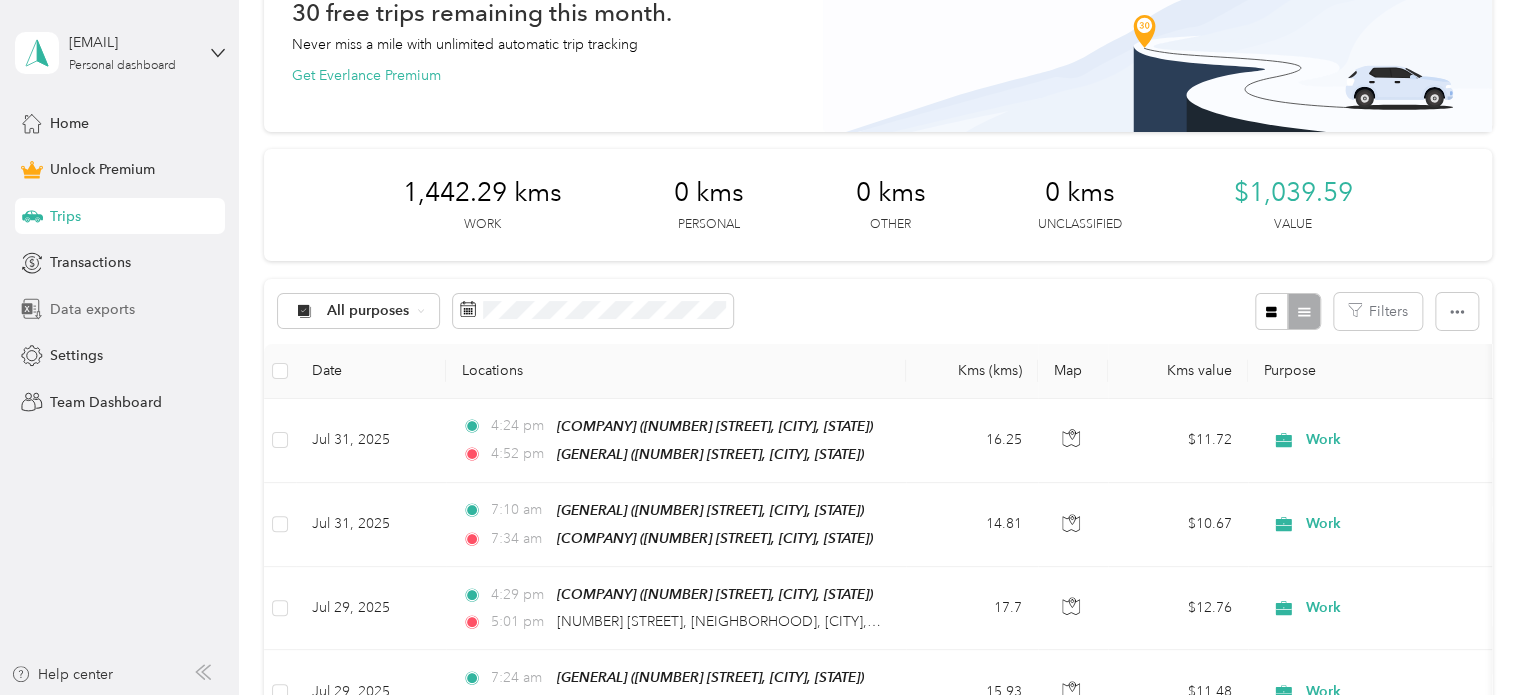 click on "Data exports" at bounding box center [92, 309] 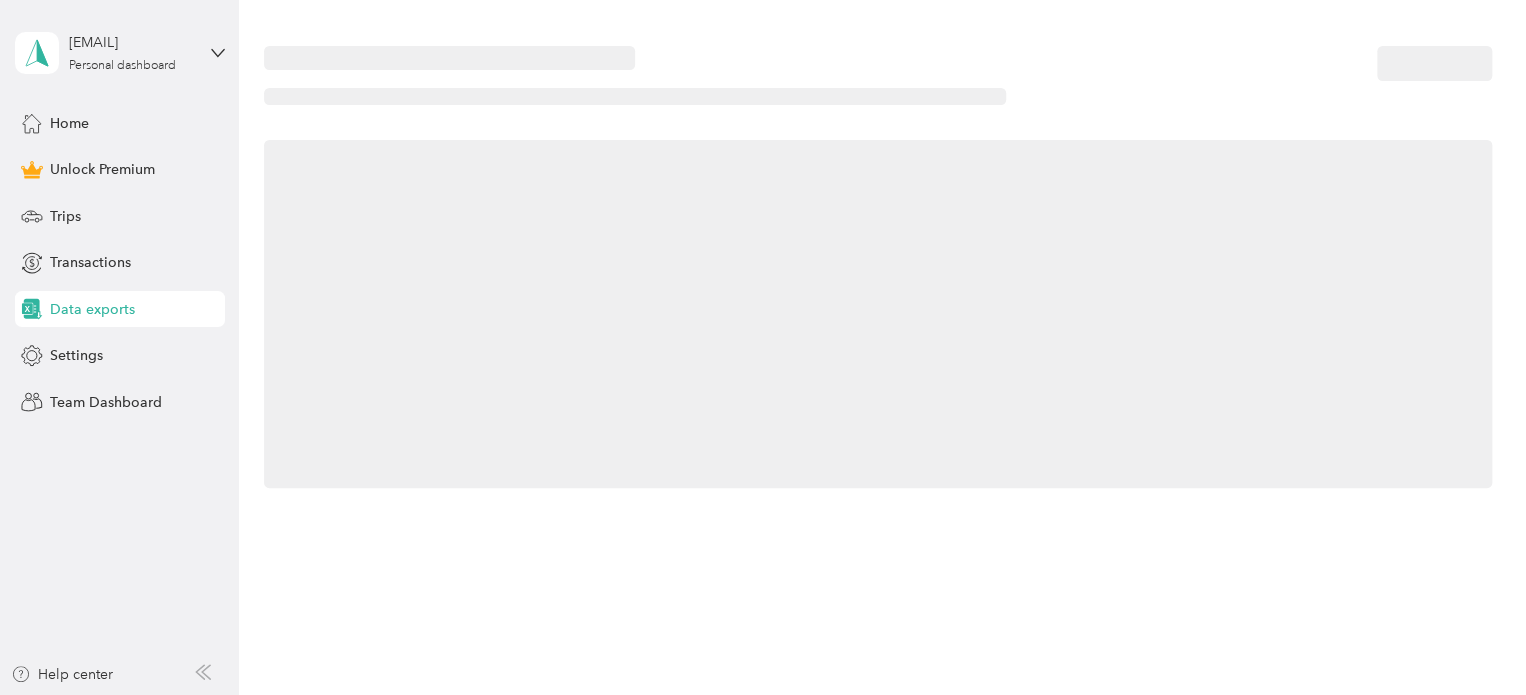 scroll, scrollTop: 0, scrollLeft: 0, axis: both 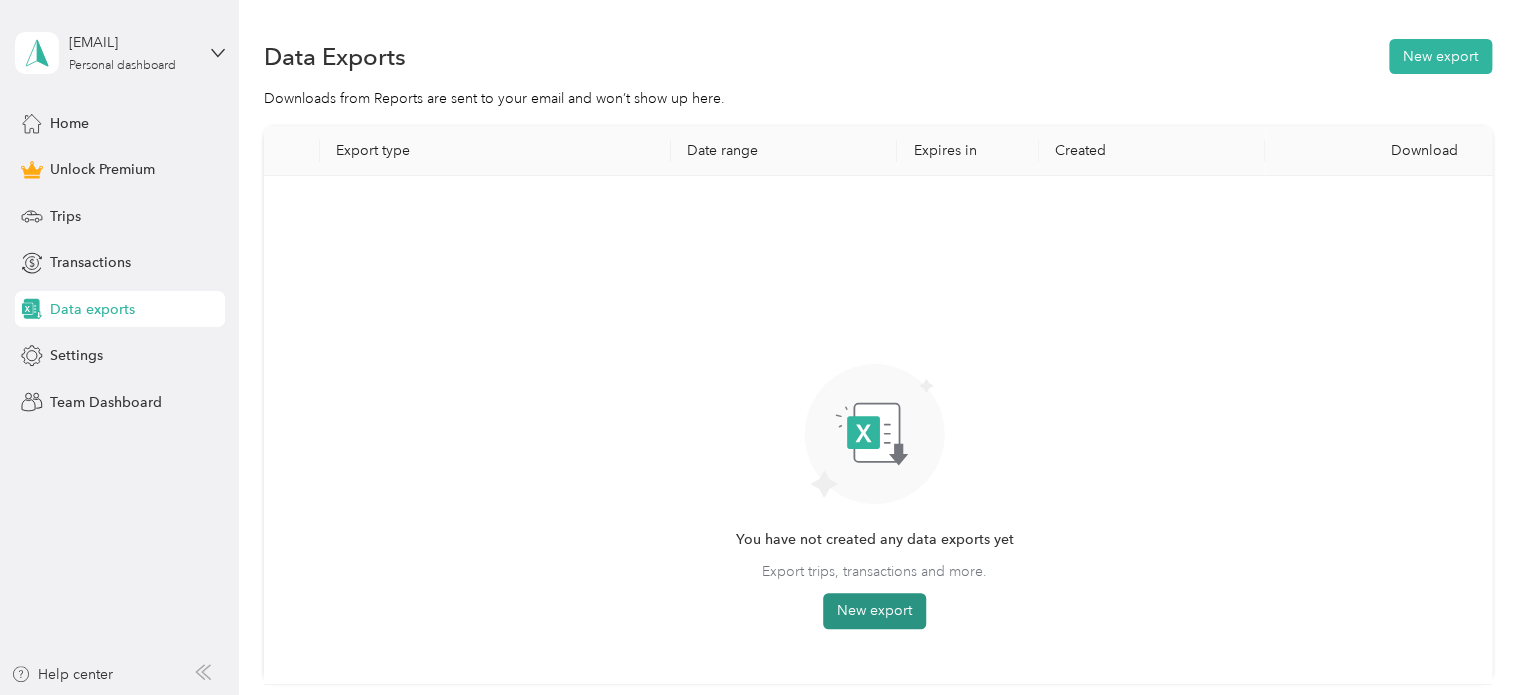 click on "New export" at bounding box center [874, 611] 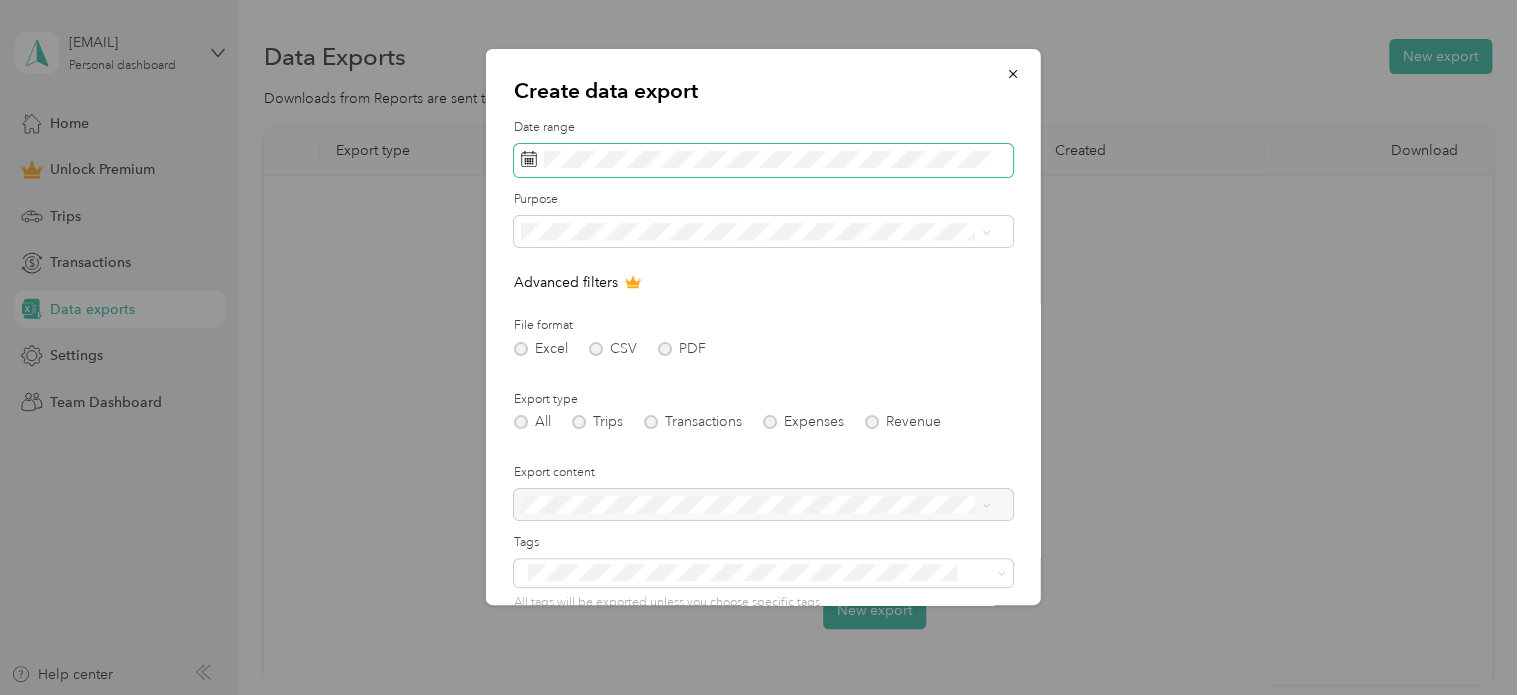 click at bounding box center [763, 161] 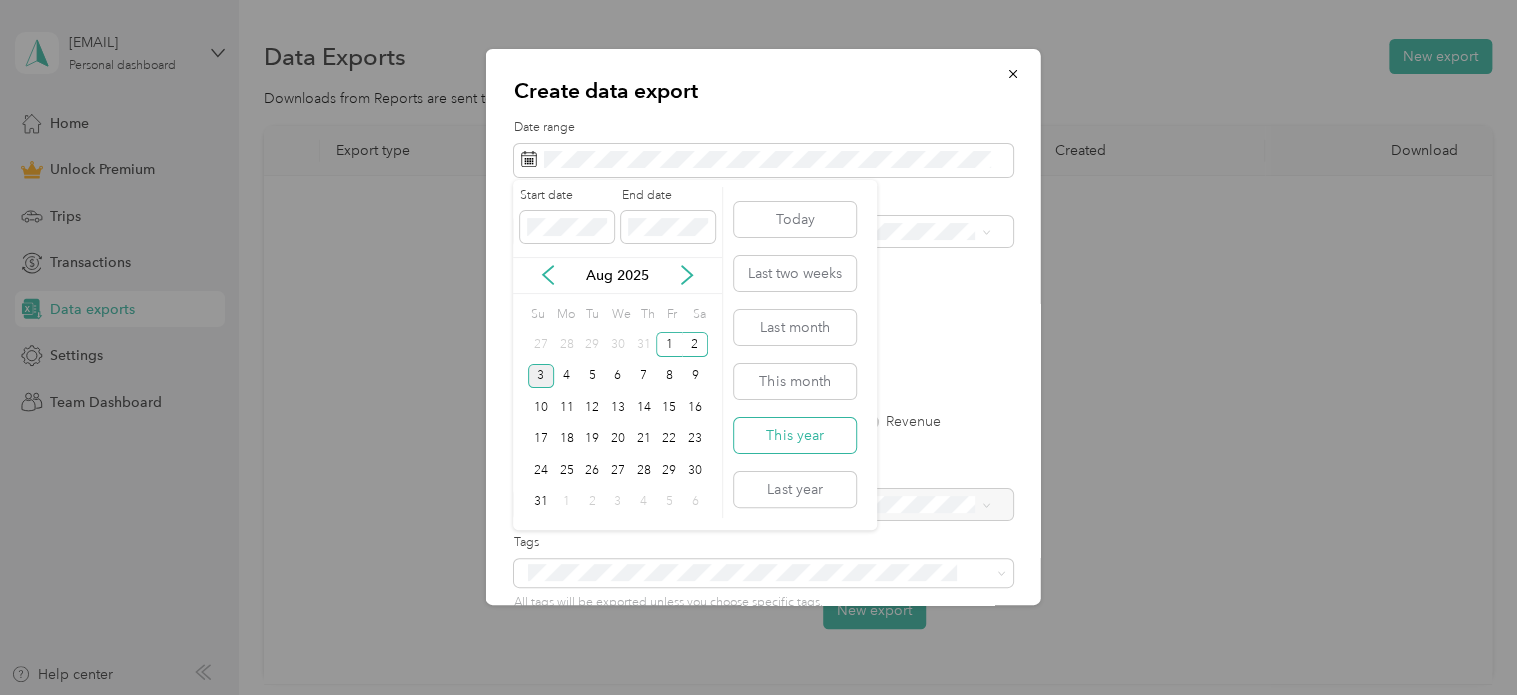 click on "This year" at bounding box center (795, 435) 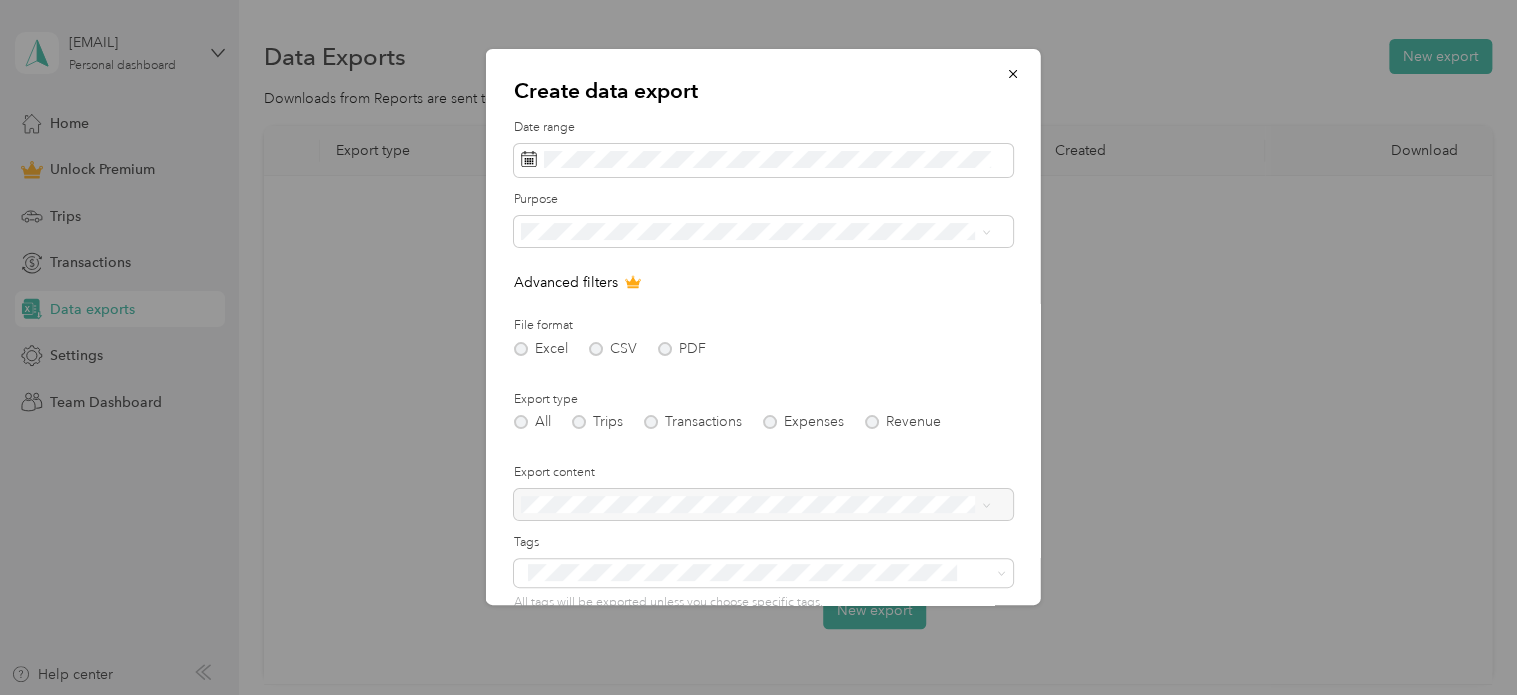 click on "Advanced filters" at bounding box center [763, 282] 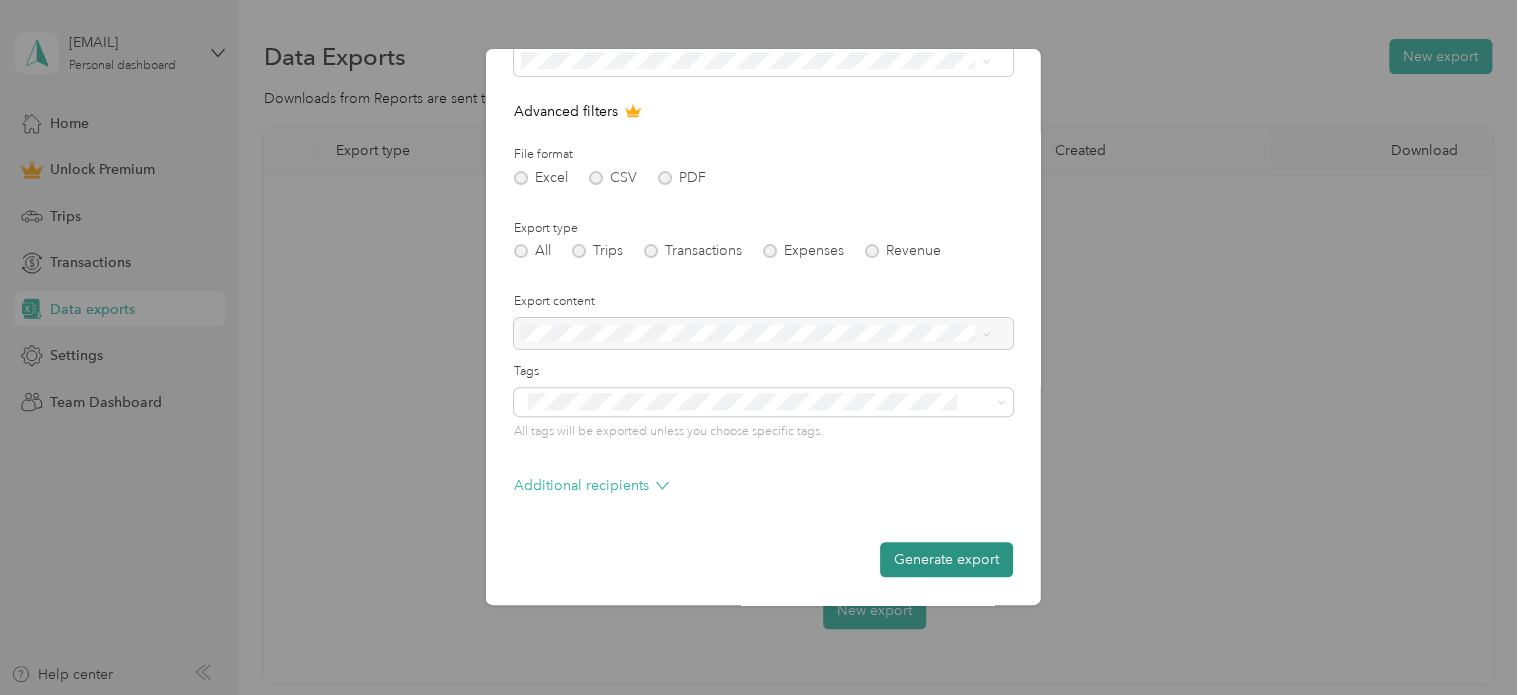 click on "Generate export" at bounding box center [946, 559] 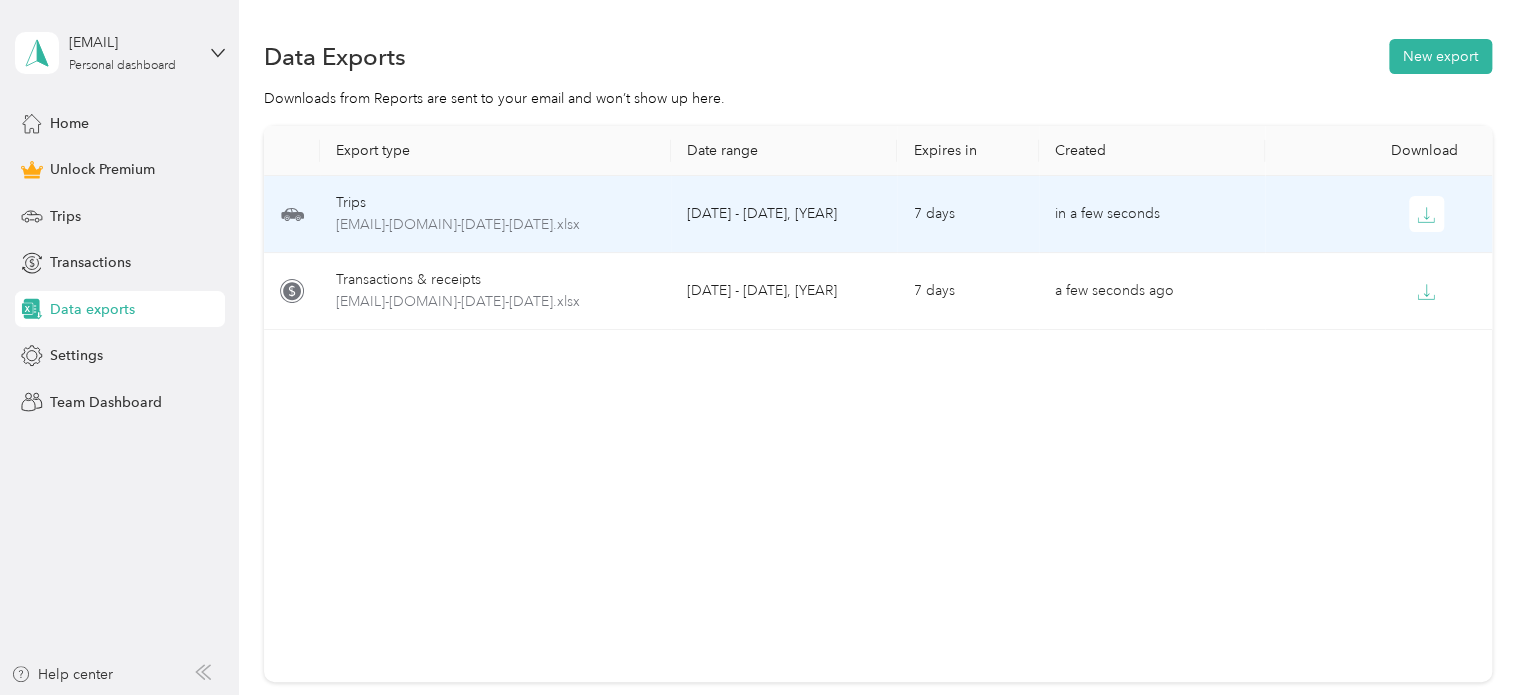 click on "[DATE] - [DATE], [YEAR]" at bounding box center [784, 214] 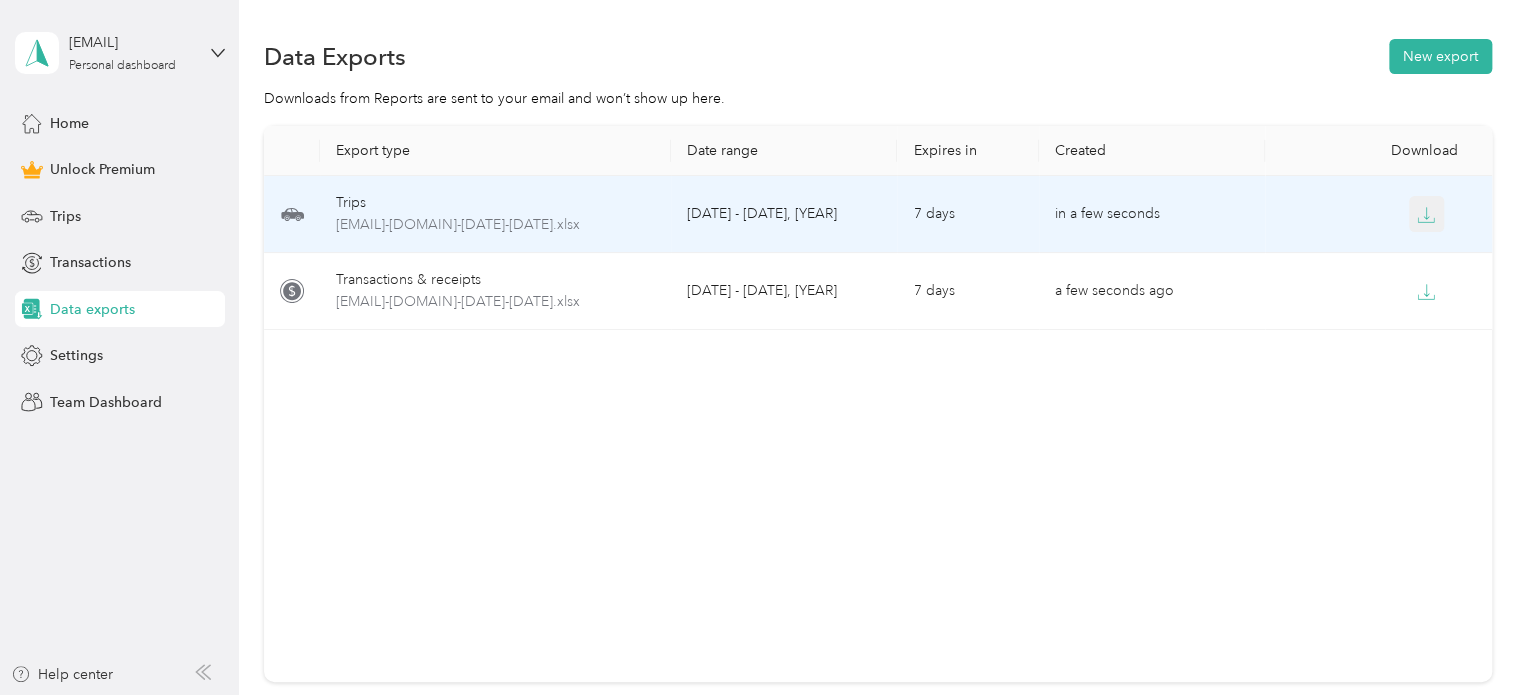 click at bounding box center [1427, 214] 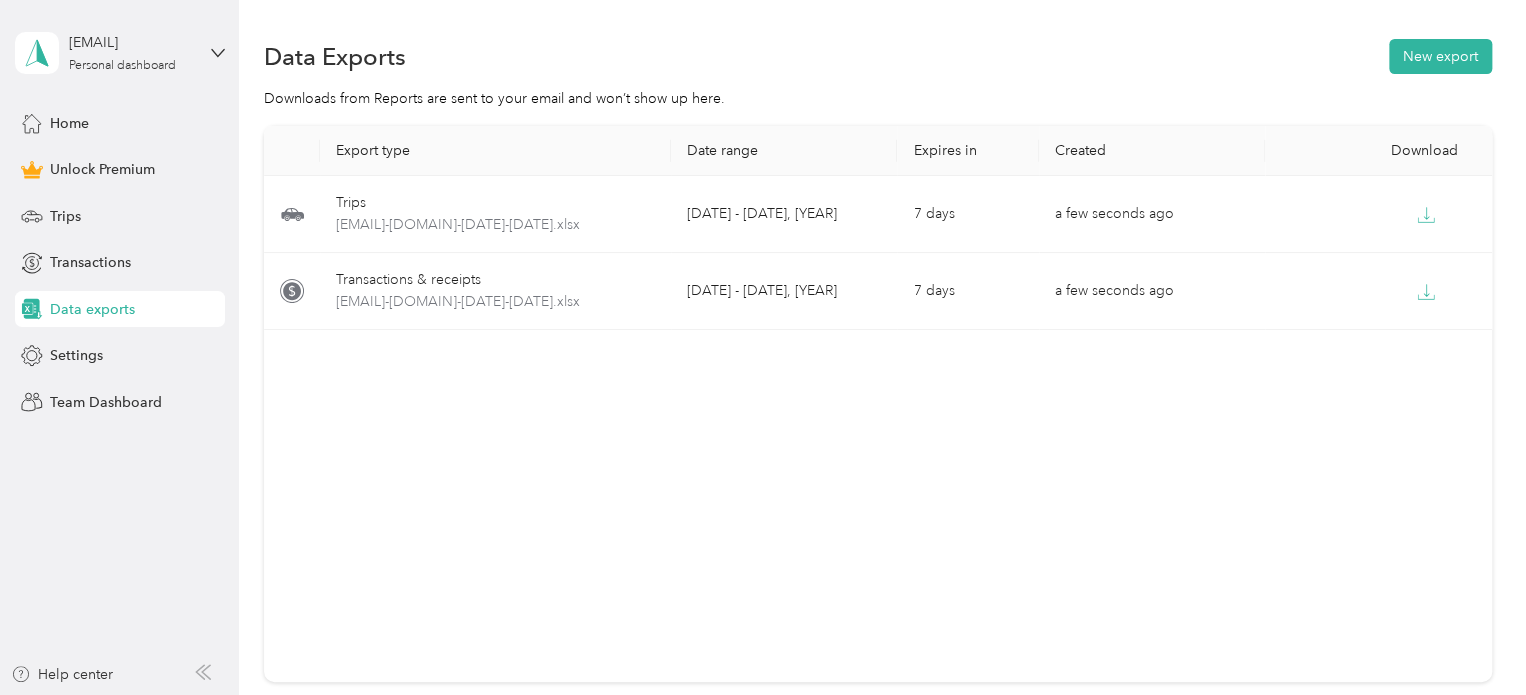 click on "Export type Date range Expires in Created Download             Trips [EMAIL]-[DOMAIN]-[DATE]-[DATE].xlsx [DATE] - [DATE], [YEAR] 7 days a few seconds ago Transactions & receipts [EMAIL]-[DOMAIN]-[DATE]-[DATE].xlsx [DATE] - [DATE], [YEAR] 7 days a few seconds ago" at bounding box center (878, 404) 